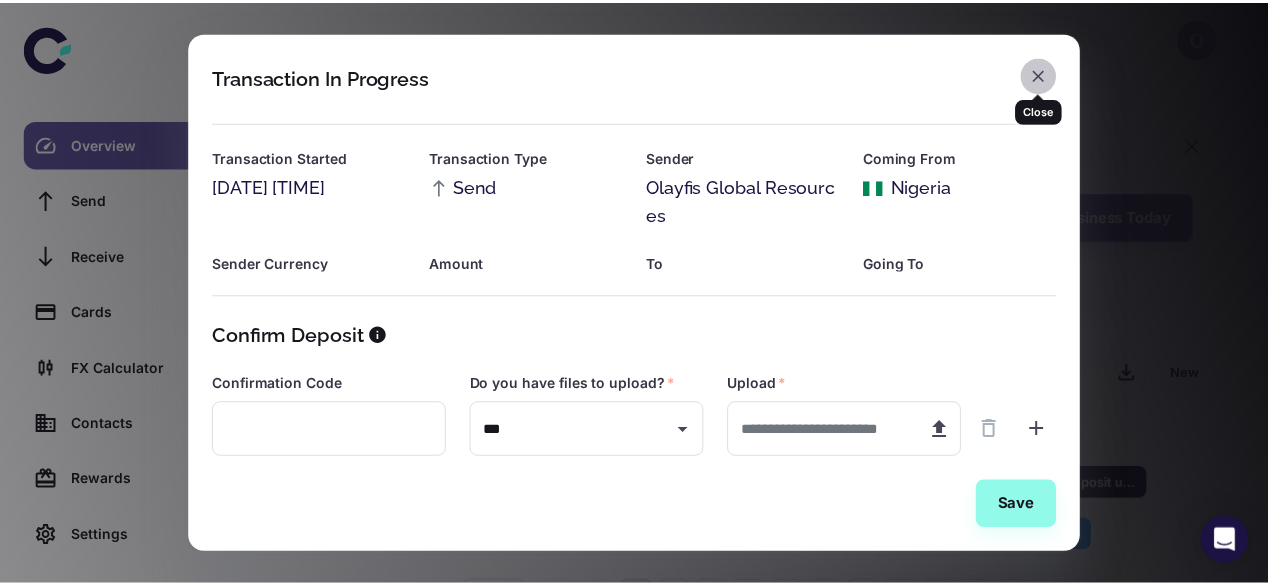 scroll, scrollTop: 0, scrollLeft: 0, axis: both 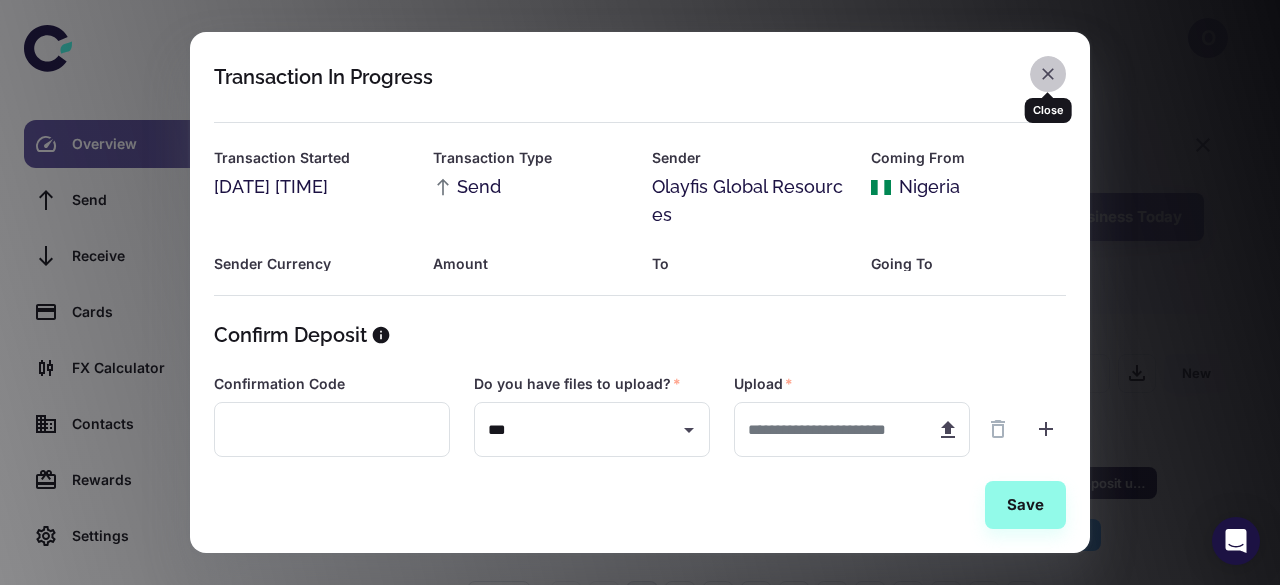 click 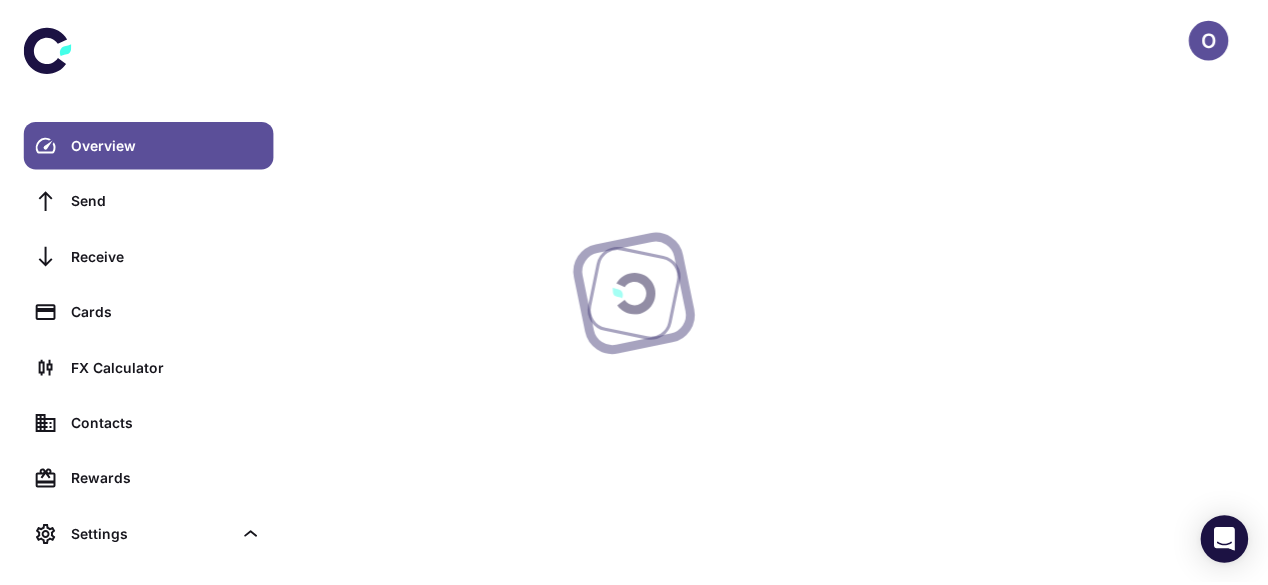 scroll, scrollTop: 0, scrollLeft: 0, axis: both 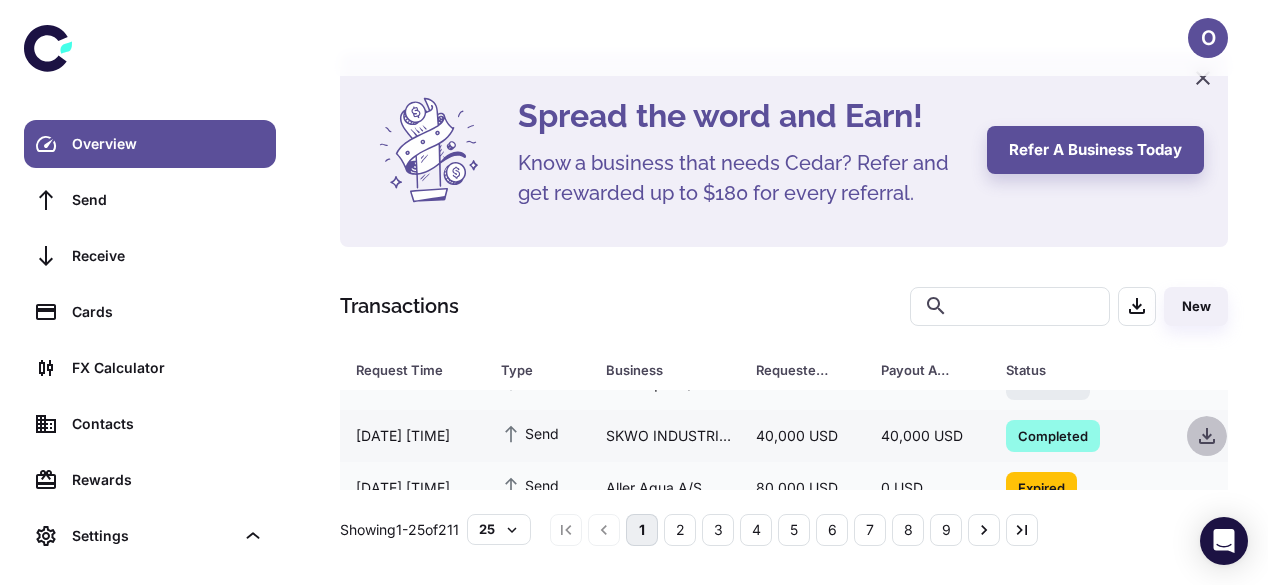 click at bounding box center [1207, 436] 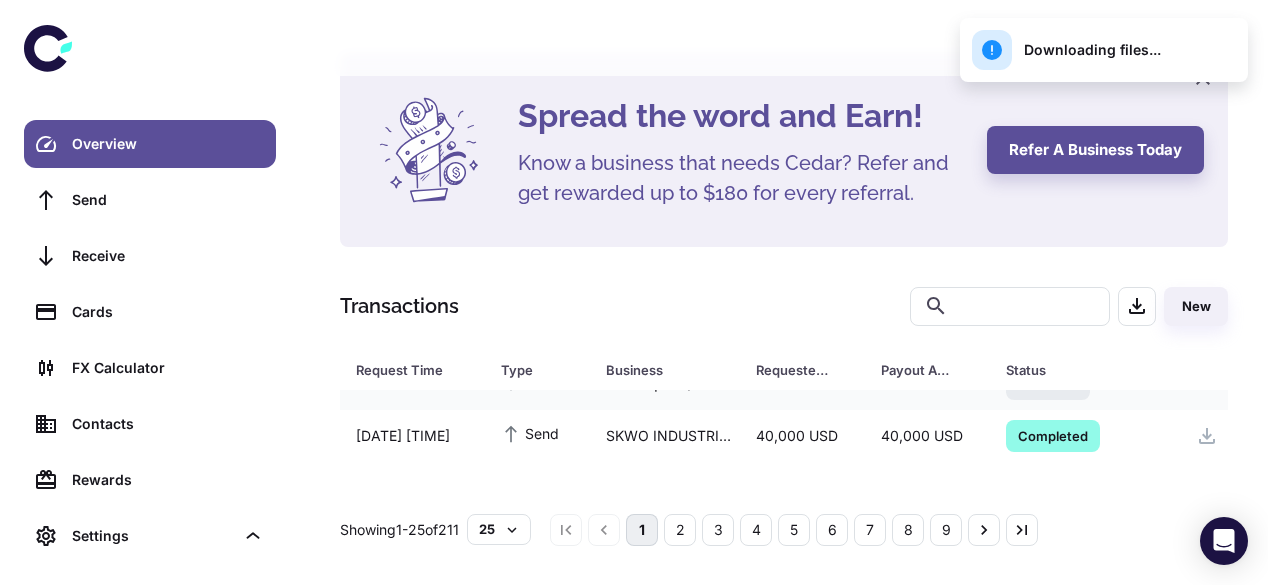scroll, scrollTop: 0, scrollLeft: 0, axis: both 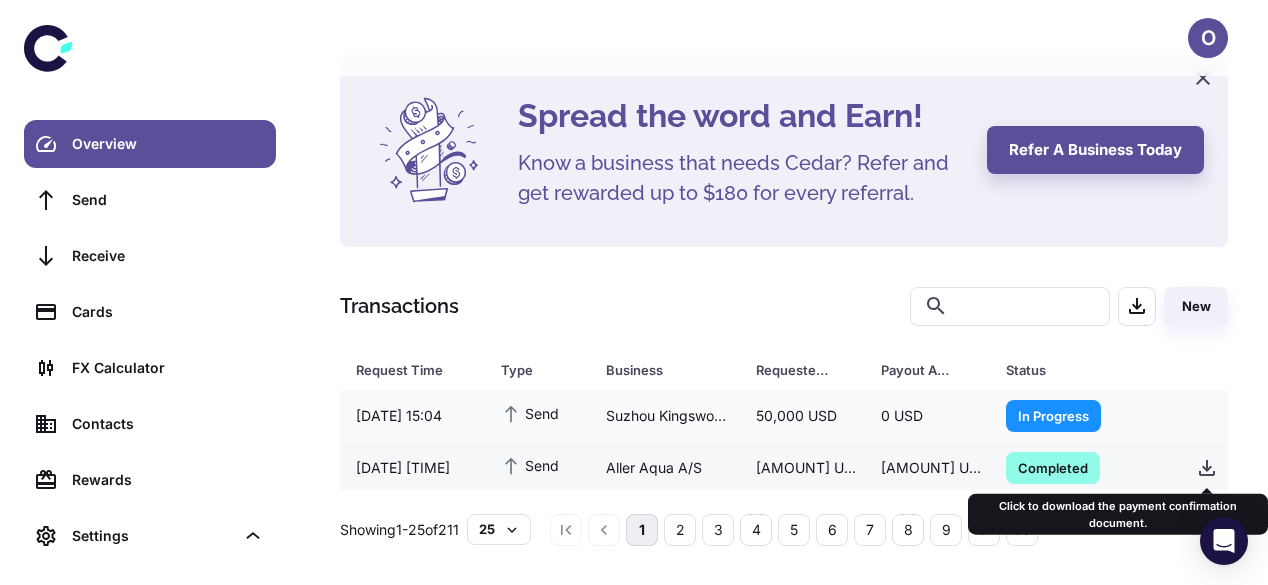 click 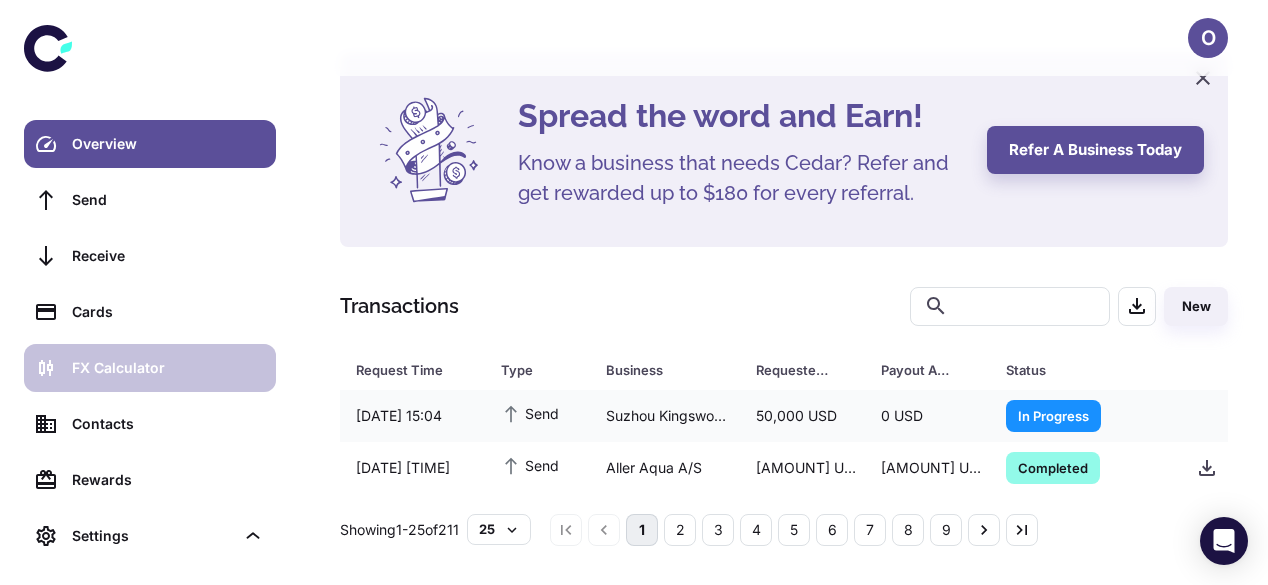 click on "FX Calculator" at bounding box center [168, 368] 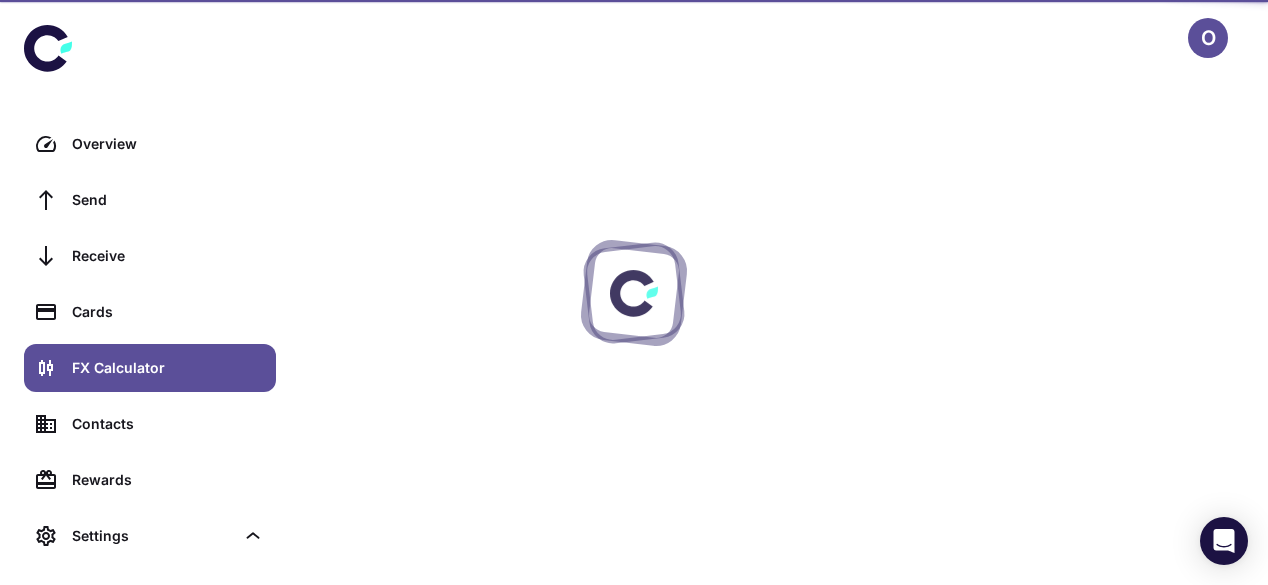 scroll, scrollTop: 0, scrollLeft: 0, axis: both 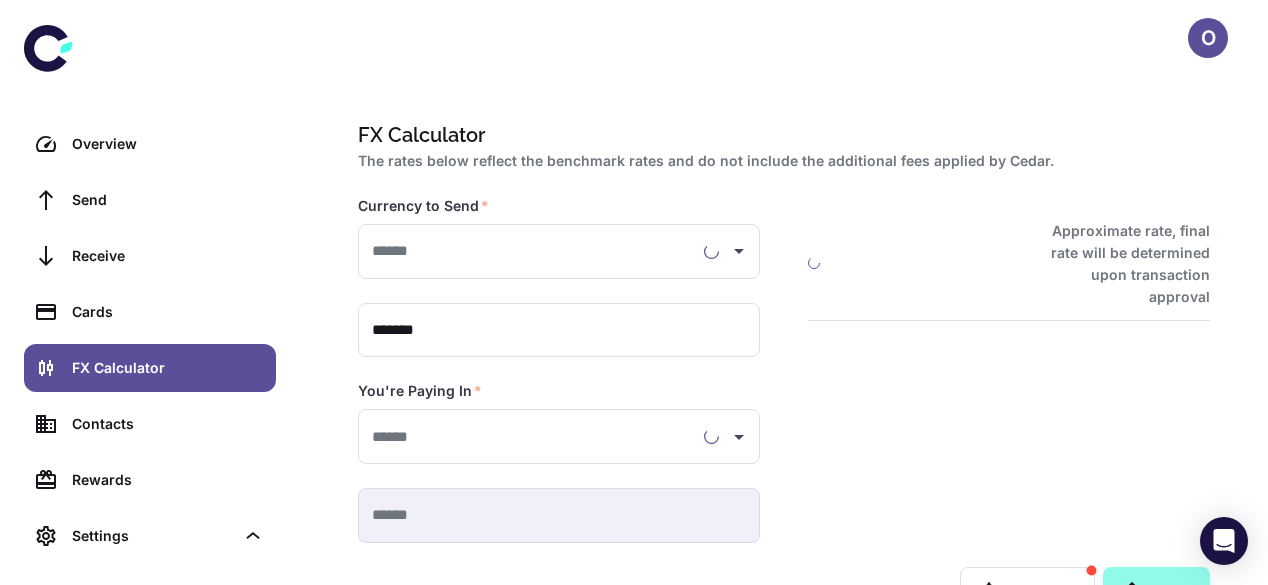 type on "**********" 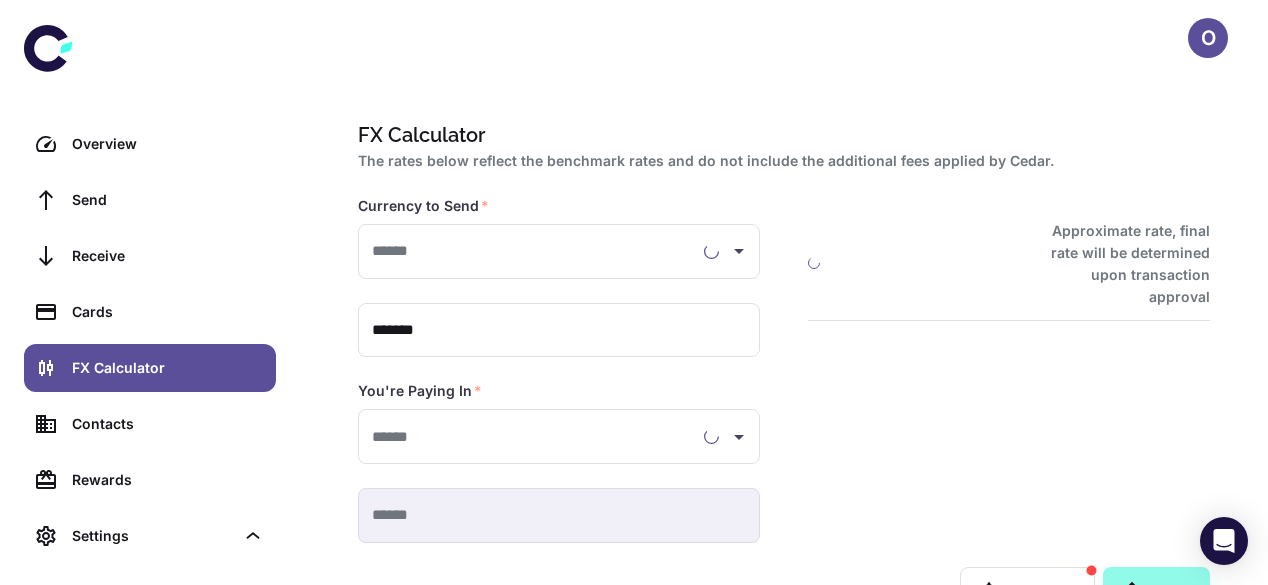 type on "**********" 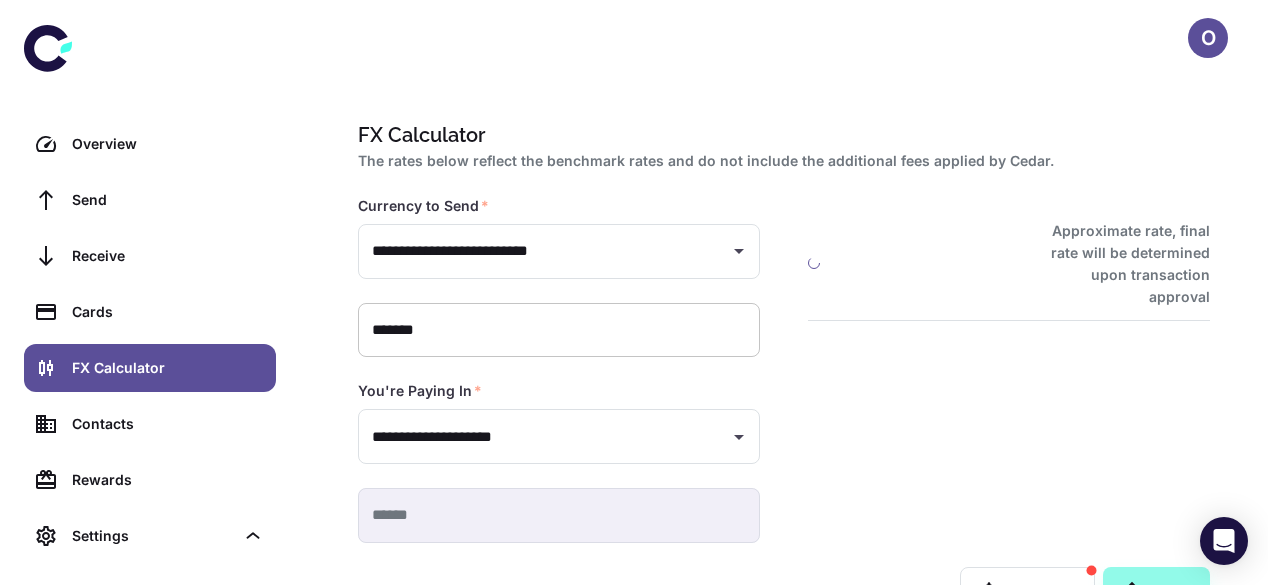 type on "**********" 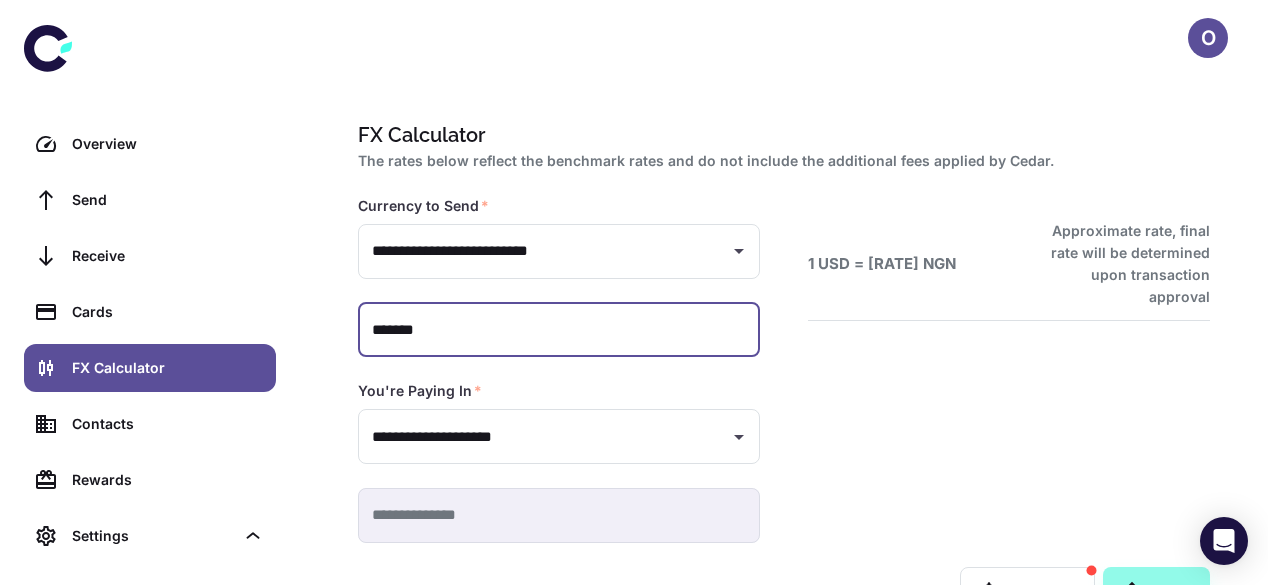 drag, startPoint x: 478, startPoint y: 333, endPoint x: 364, endPoint y: 334, distance: 114.00439 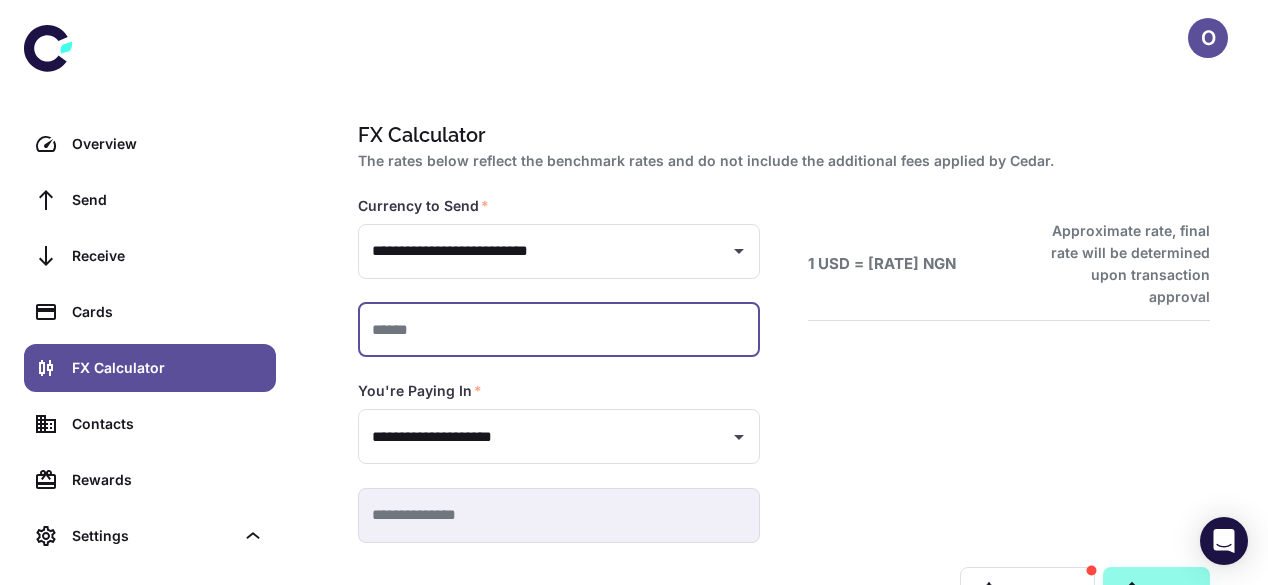 type 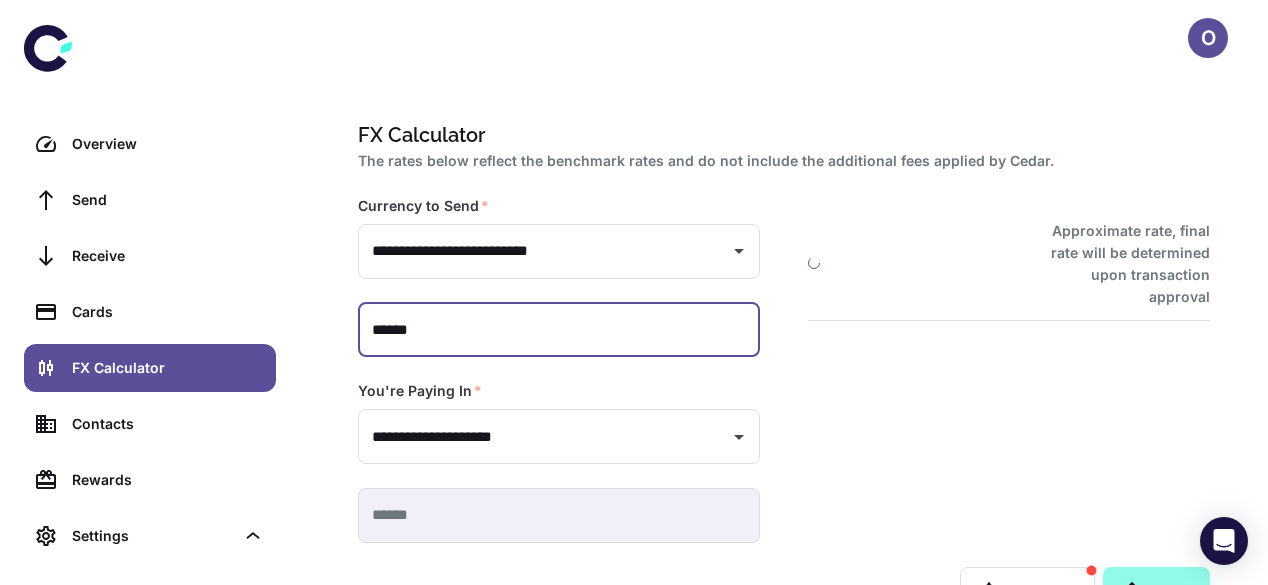 type on "*******" 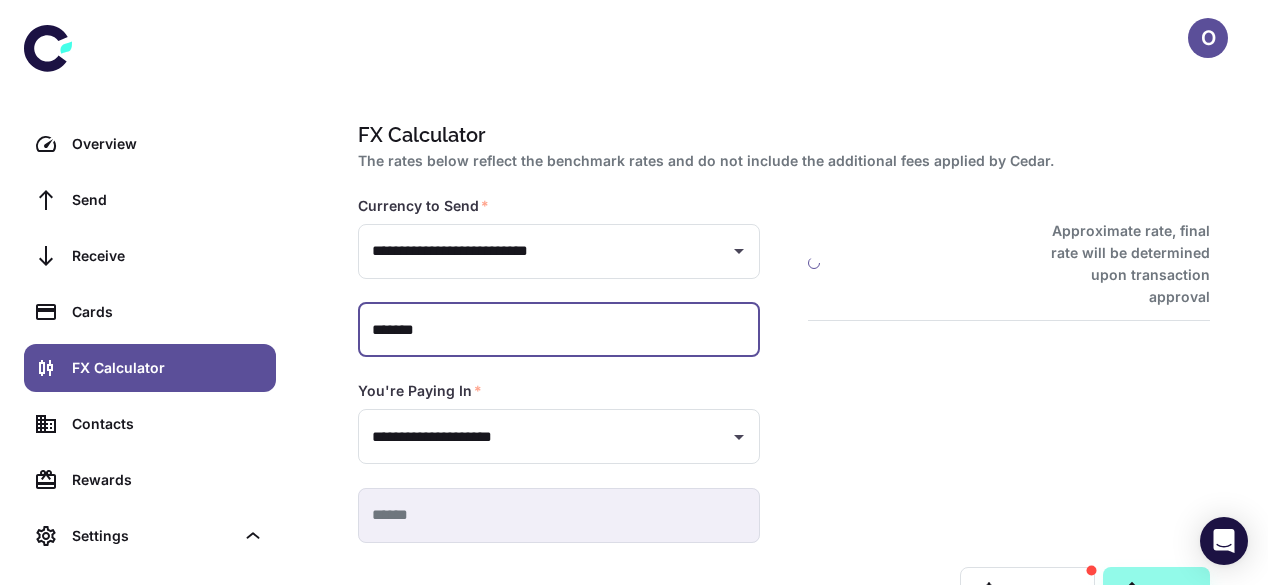 type on "**********" 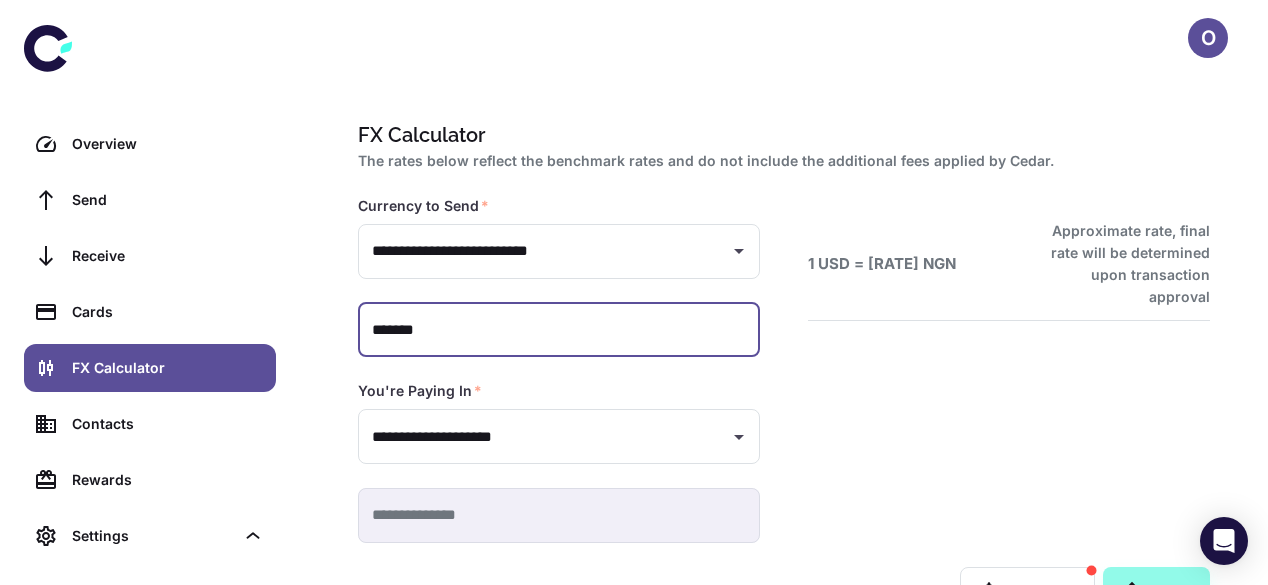 drag, startPoint x: 515, startPoint y: 333, endPoint x: 324, endPoint y: 336, distance: 191.02356 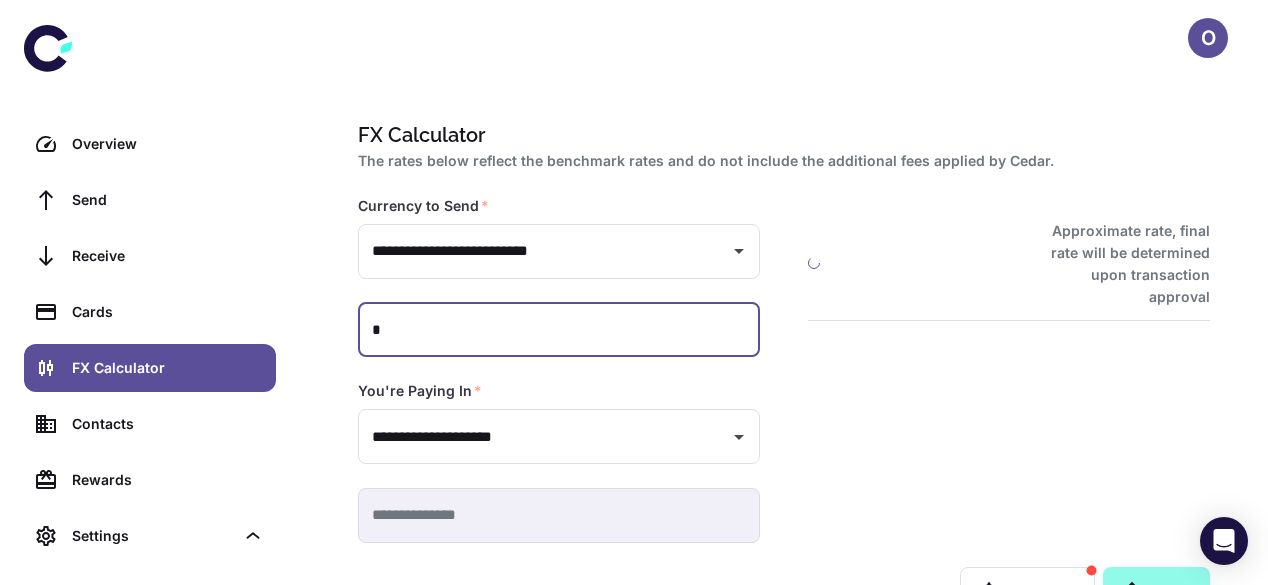 type 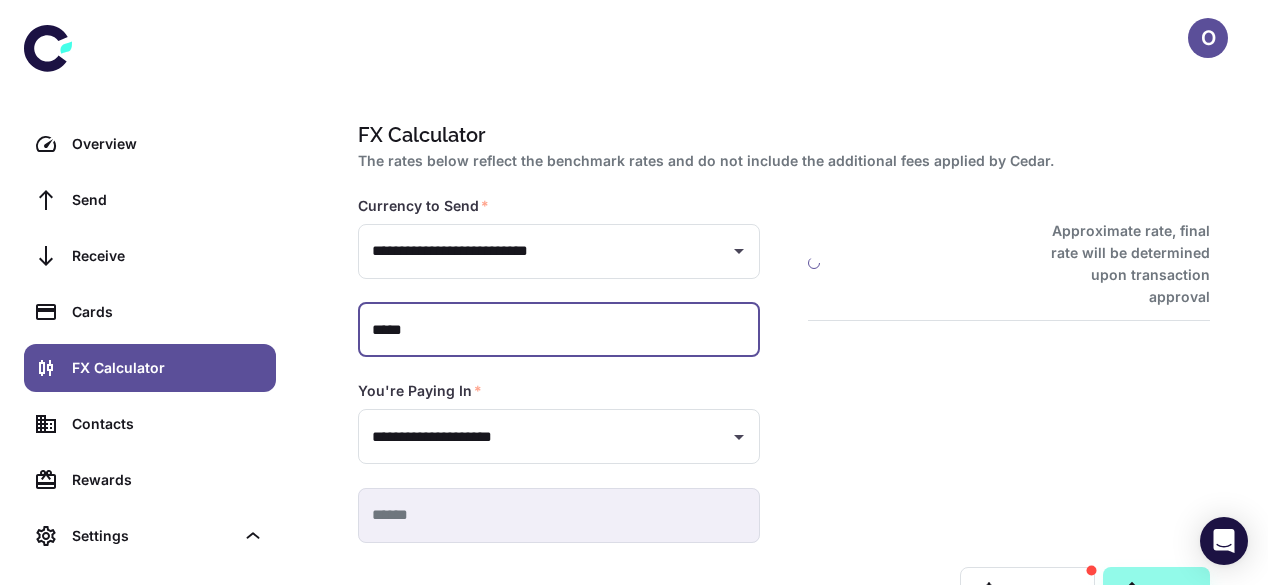 type on "******" 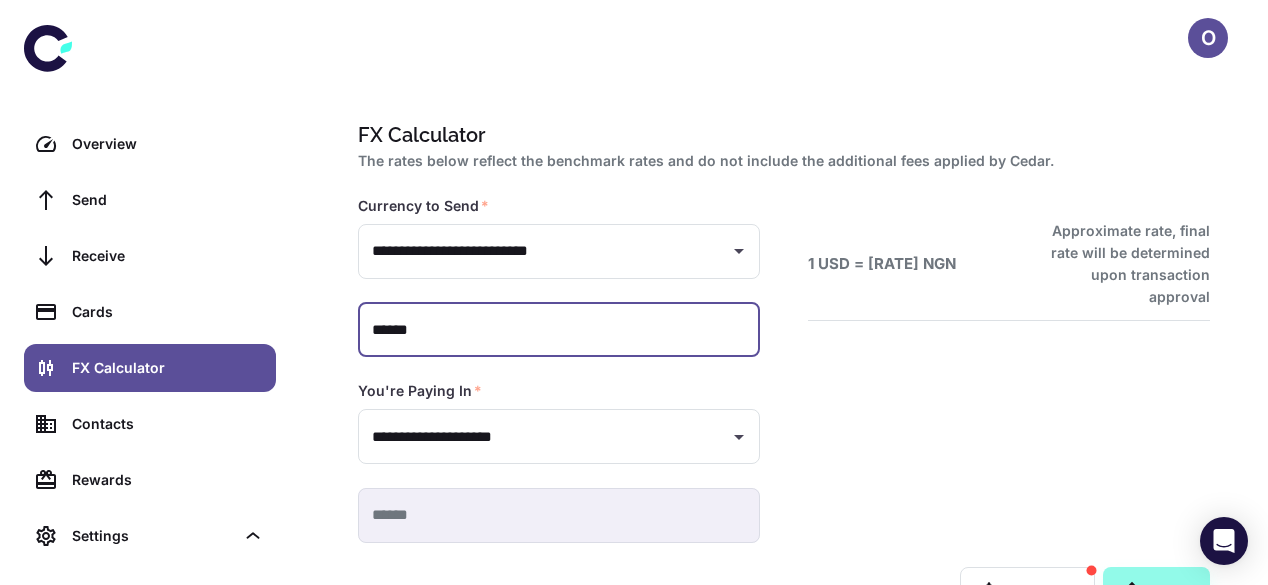 type on "**********" 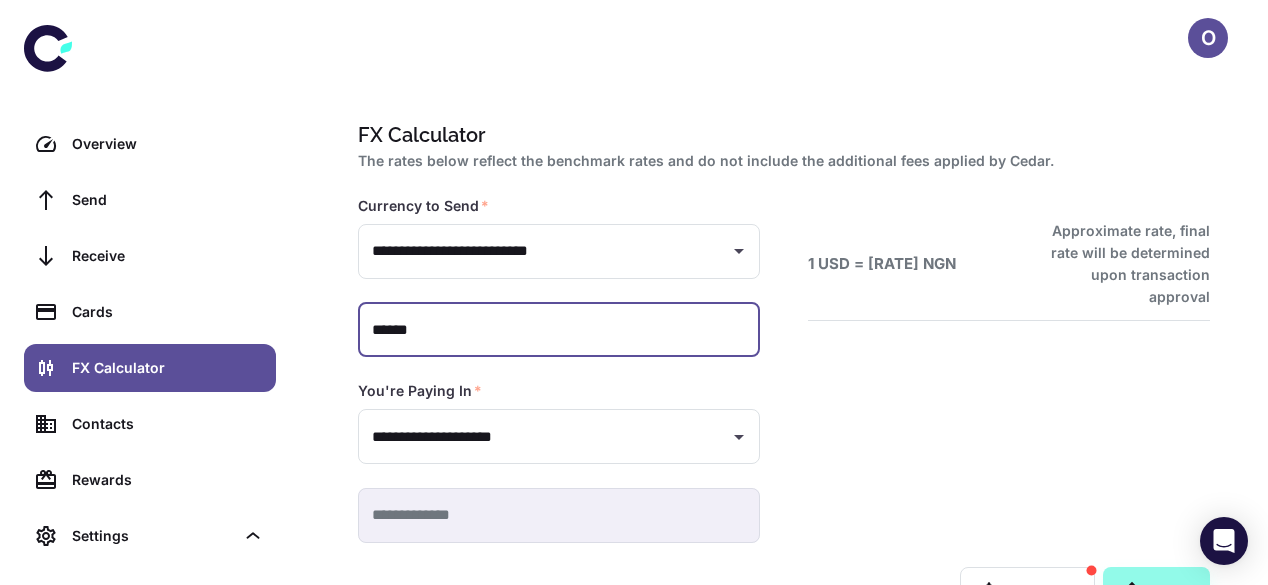 drag, startPoint x: 435, startPoint y: 330, endPoint x: 277, endPoint y: 323, distance: 158.15498 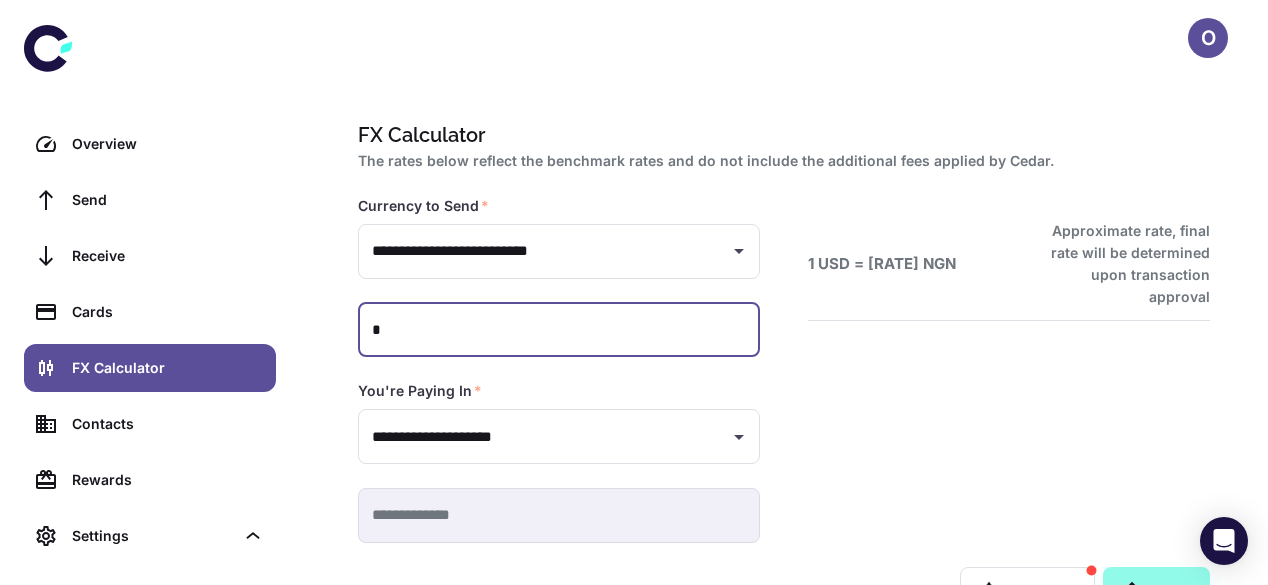type on "*********" 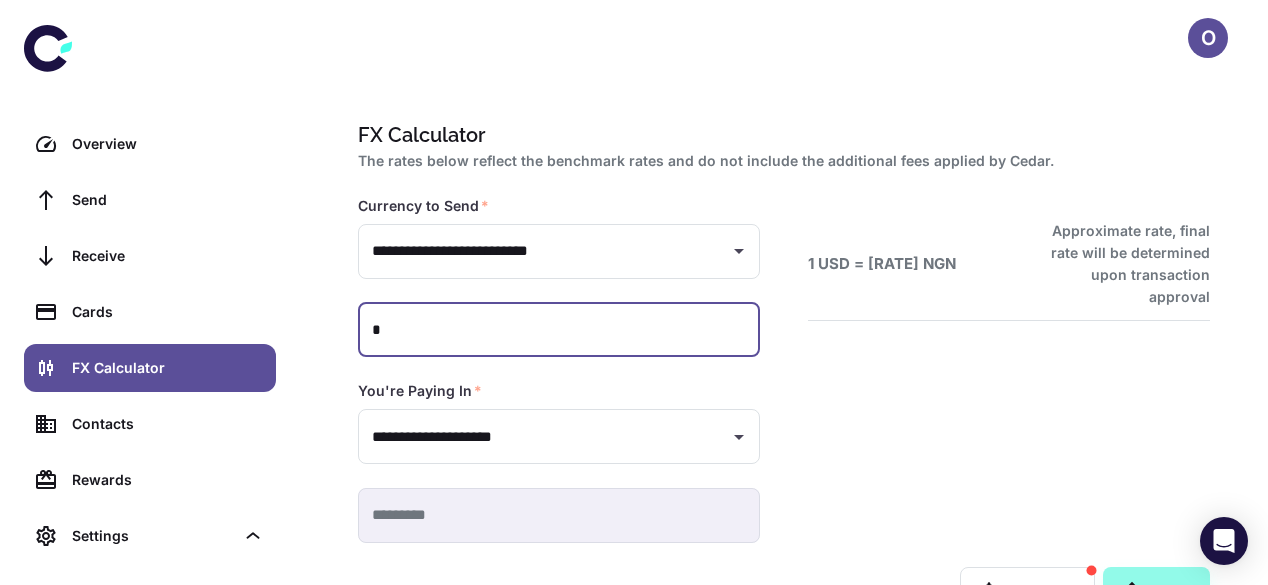 type on "**" 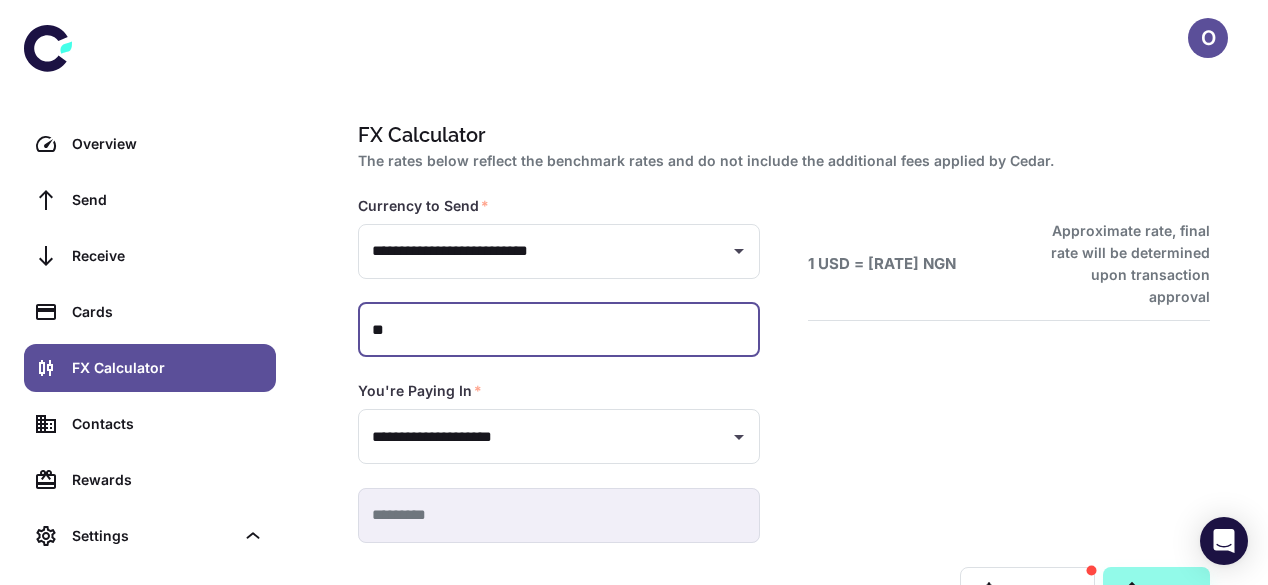 type 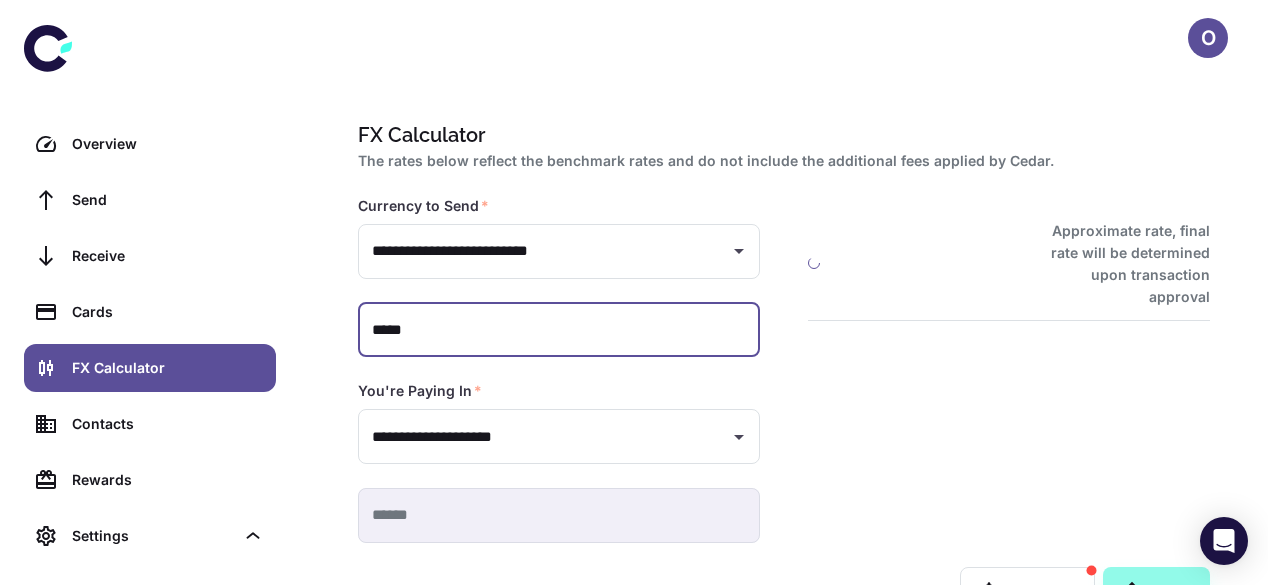 type on "******" 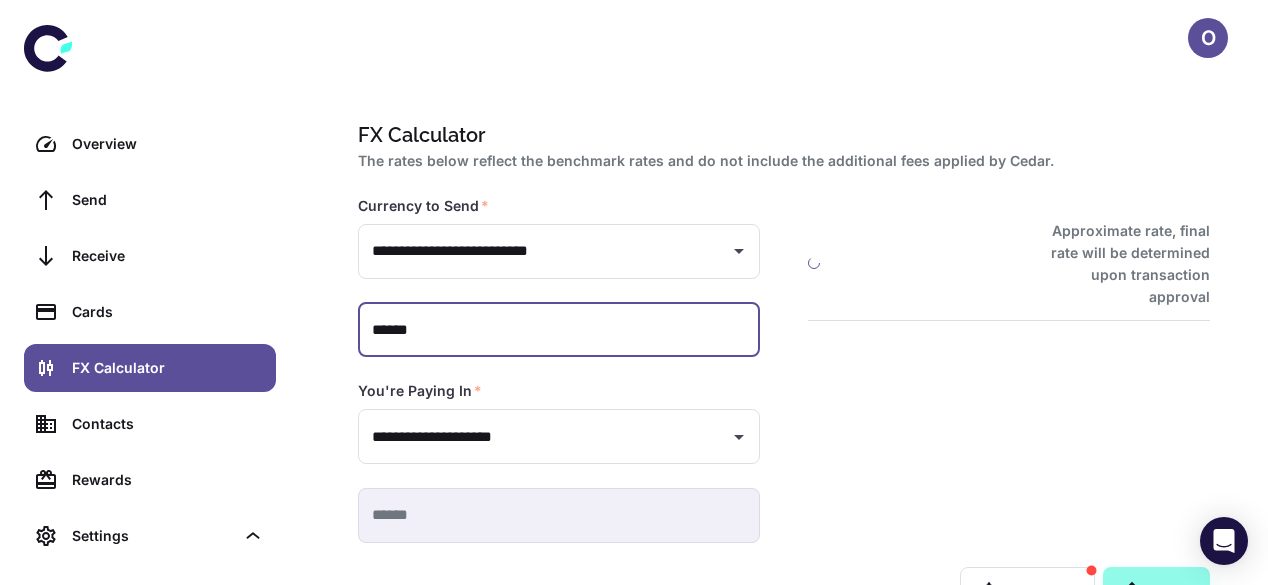 type on "**********" 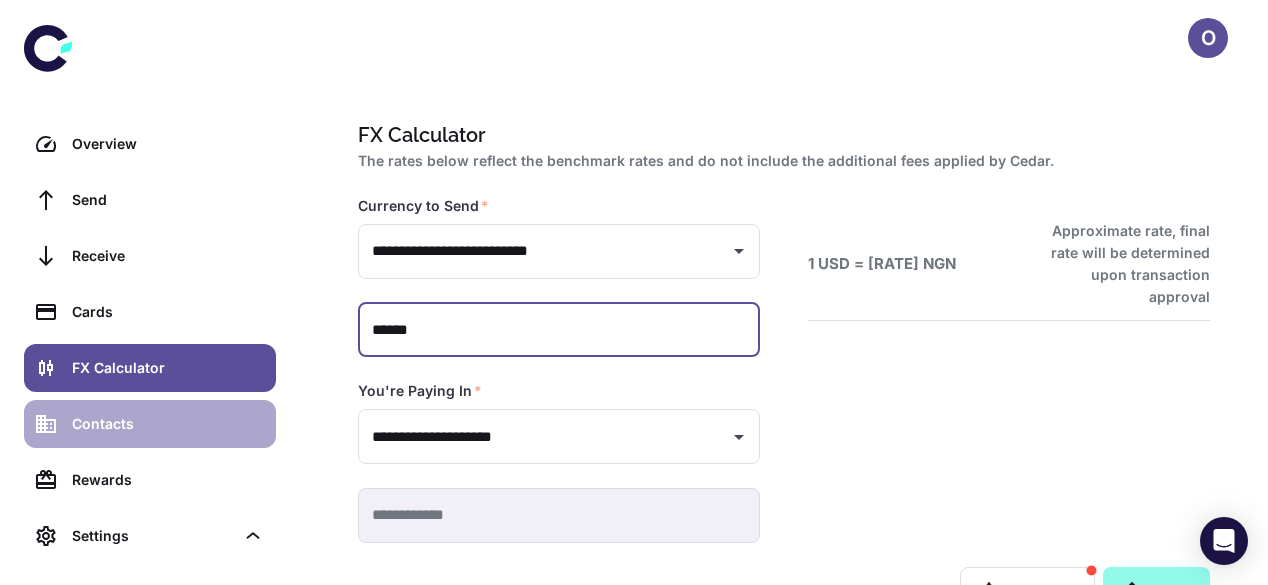 type on "******" 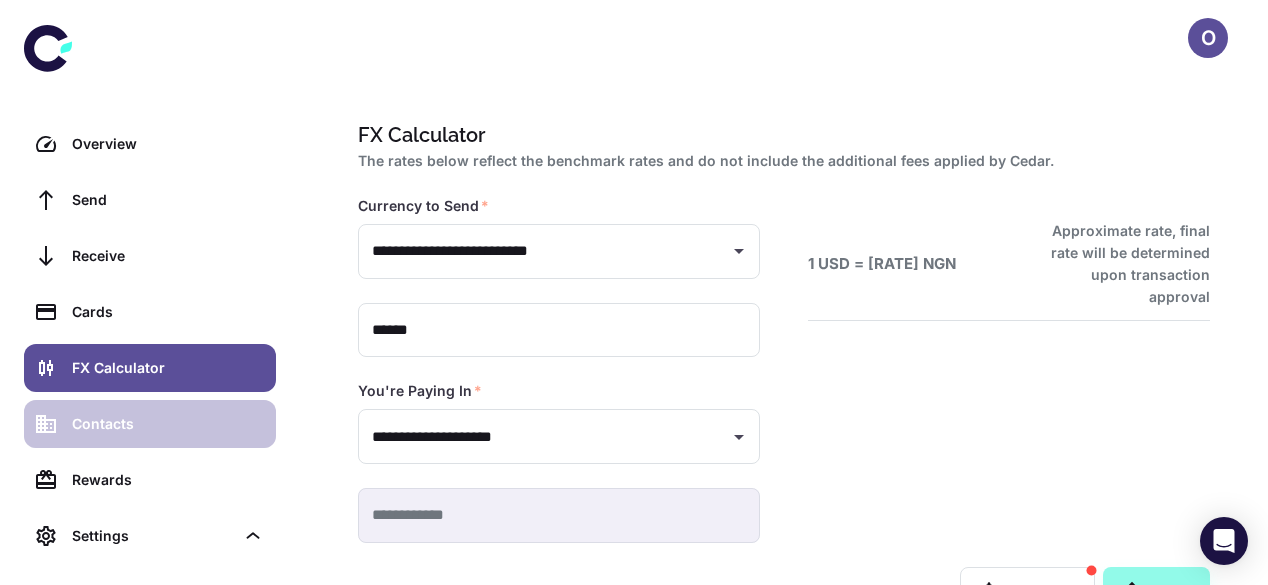 click on "Contacts" at bounding box center [150, 424] 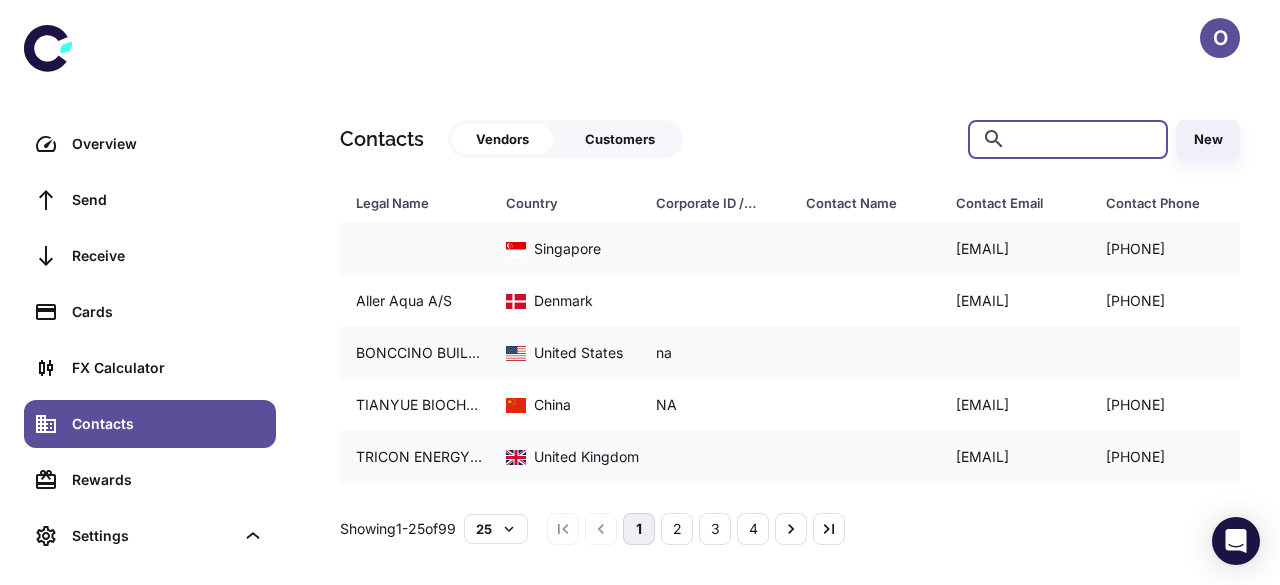click at bounding box center [1084, 139] 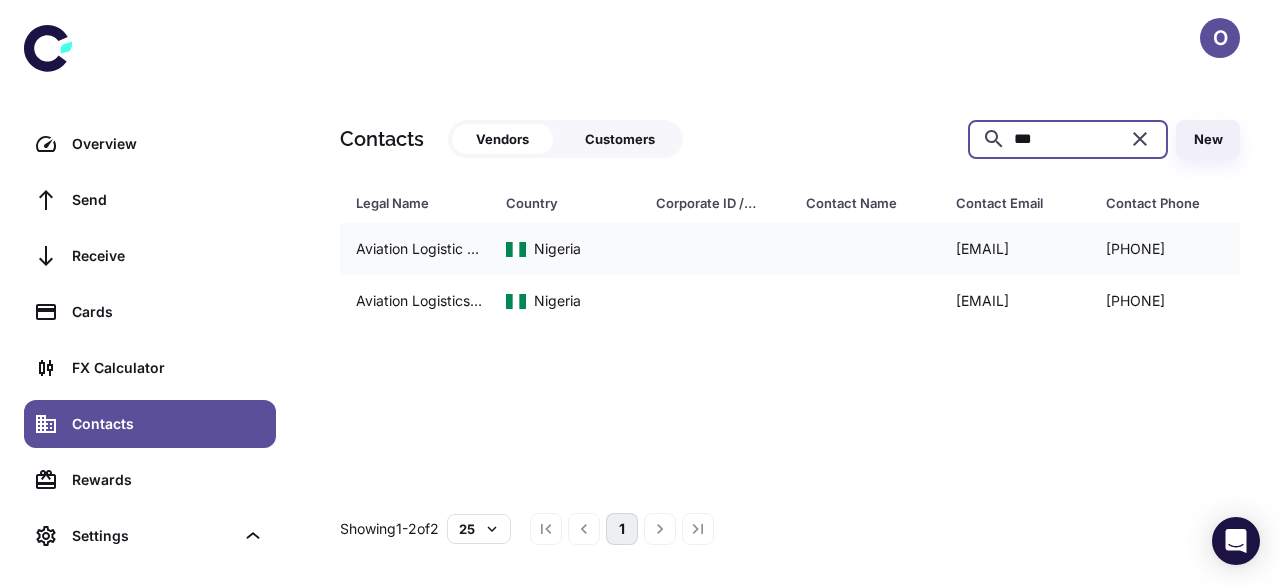 type on "***" 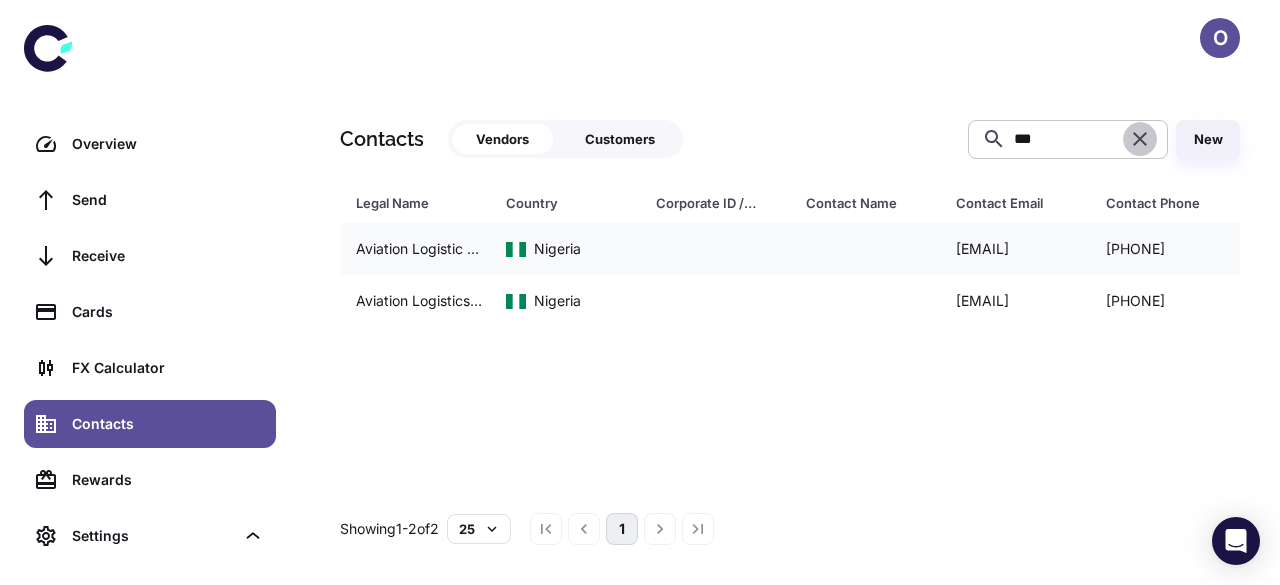 click 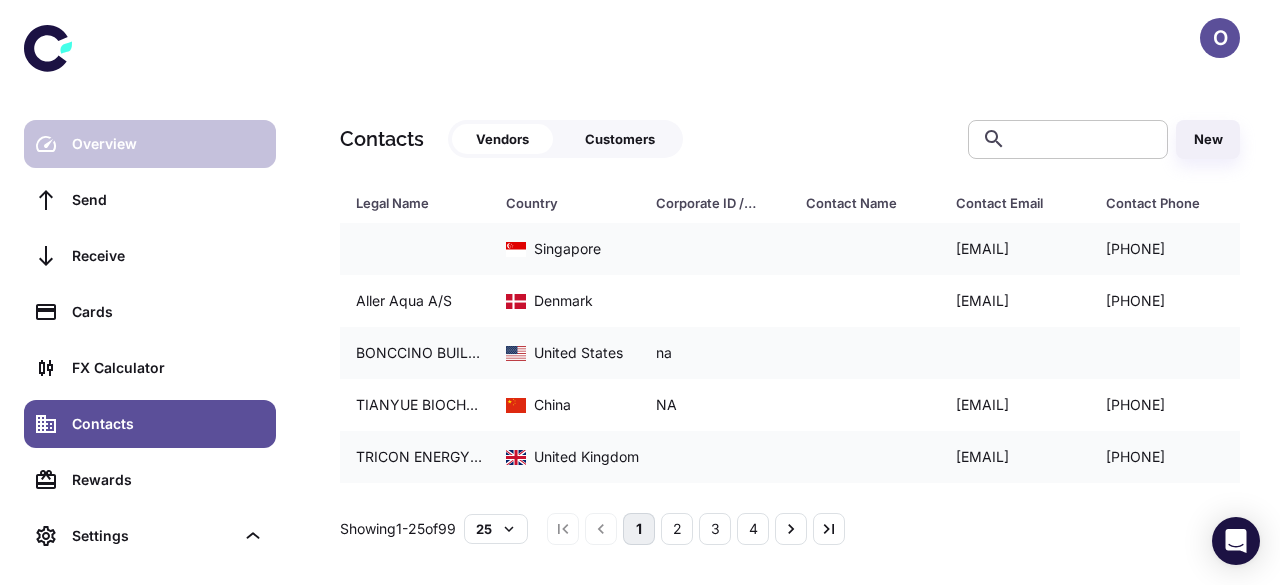 click on "Overview" at bounding box center [150, 144] 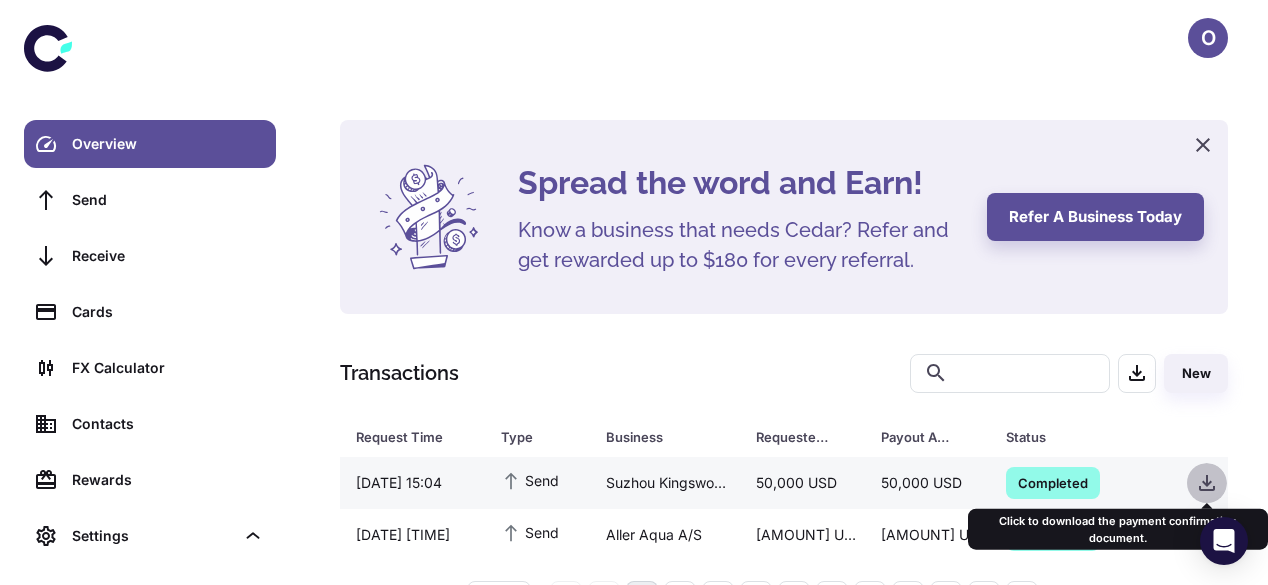 click 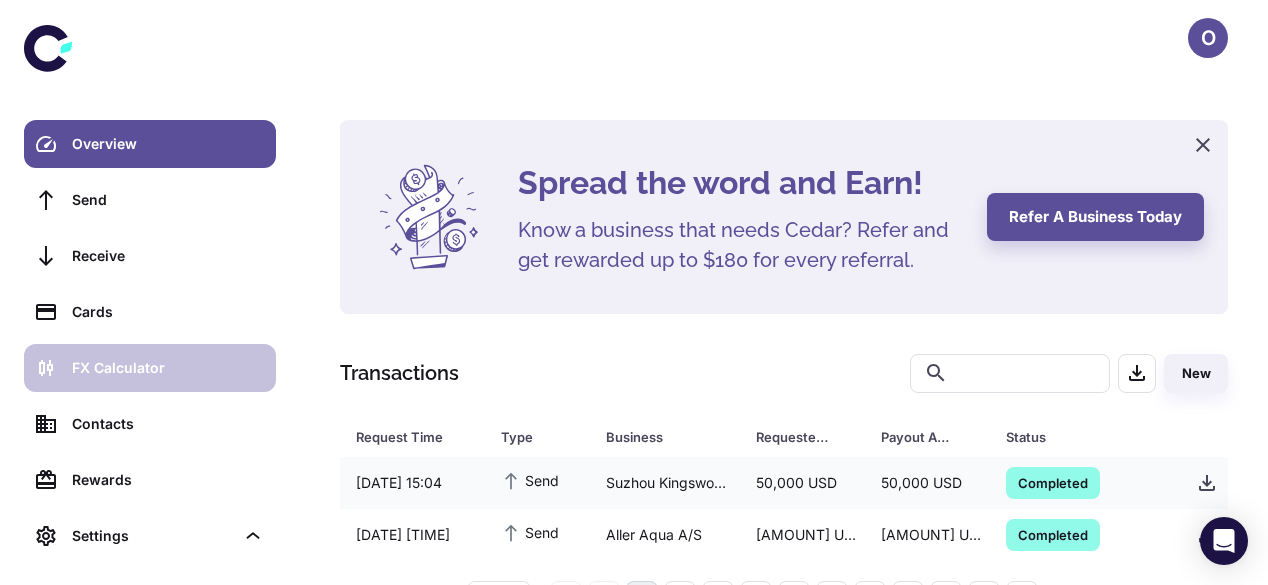 click on "FX Calculator" at bounding box center [150, 368] 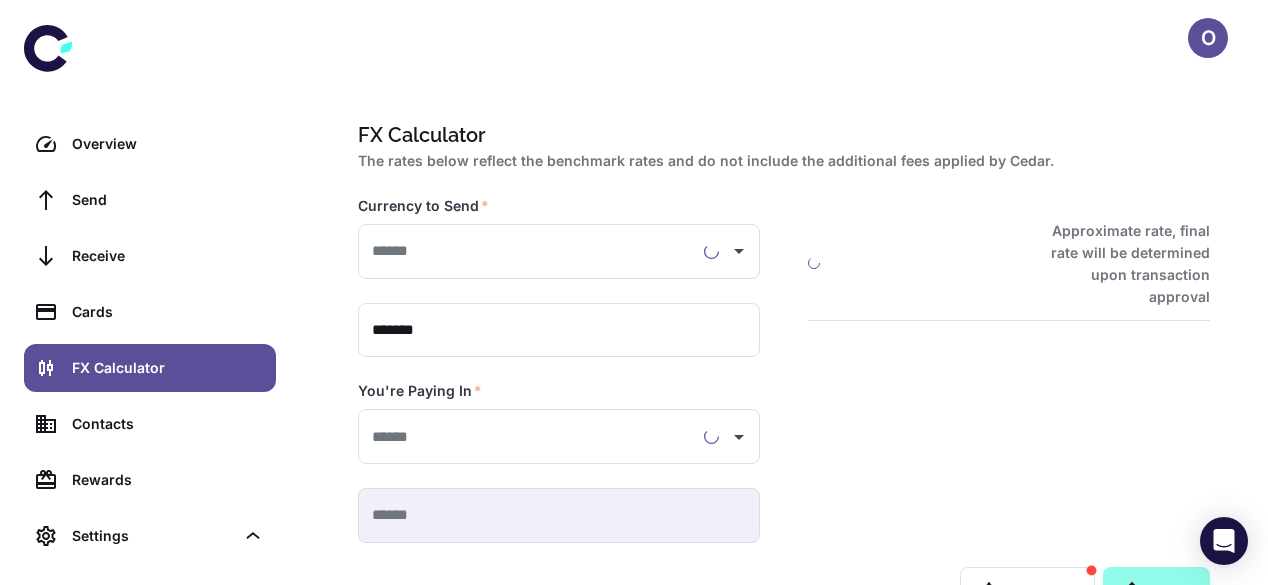 type on "**********" 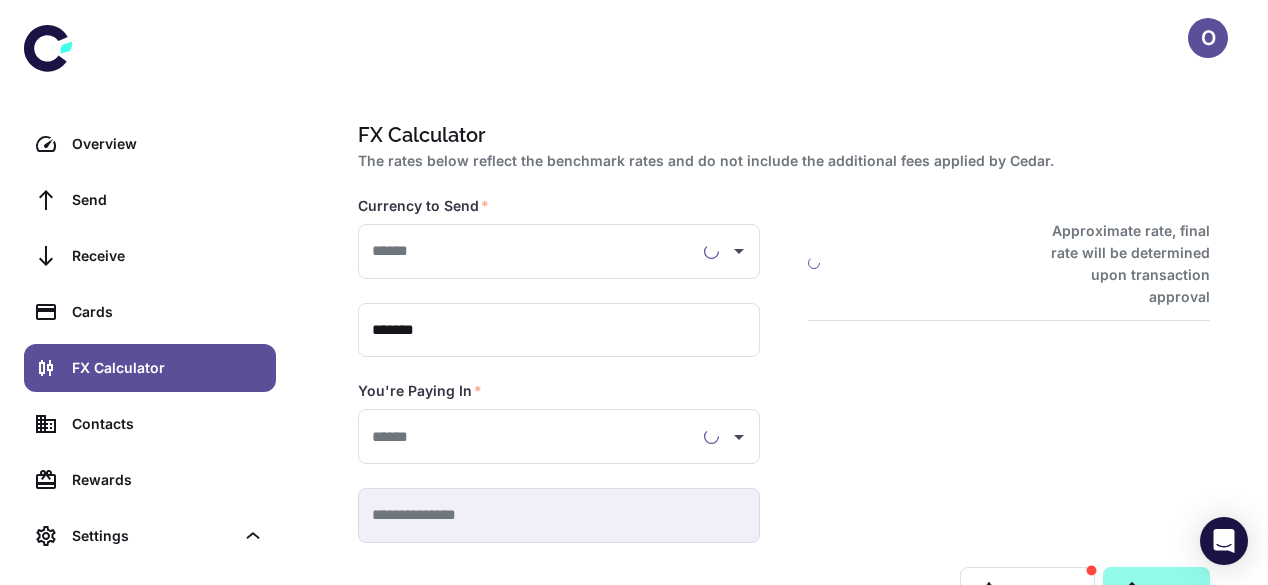 type on "**********" 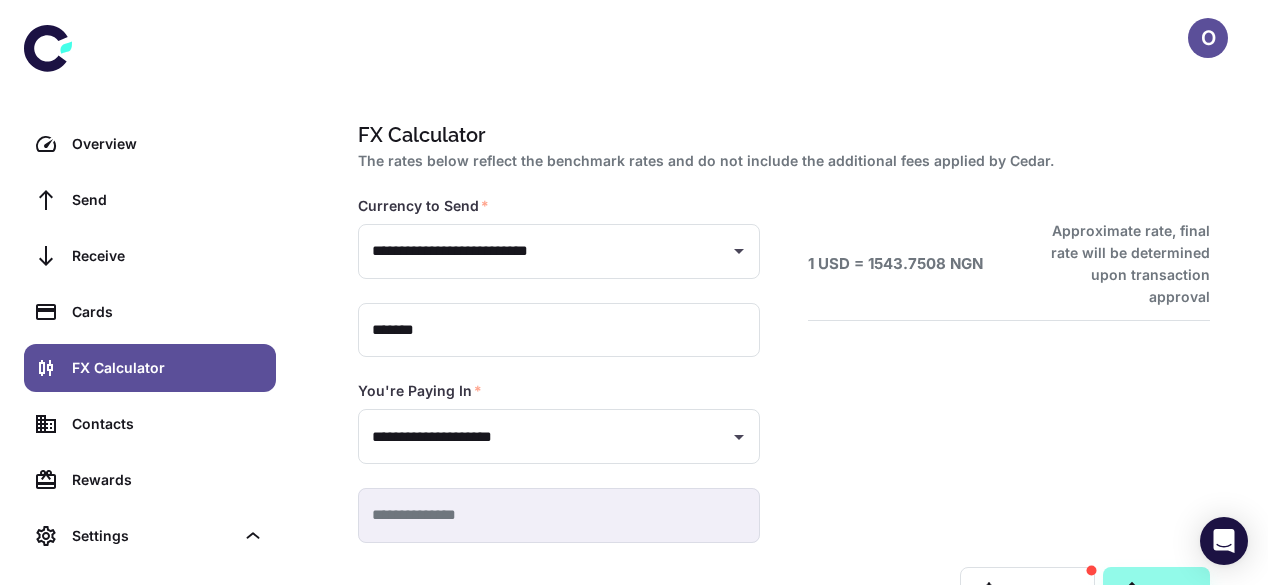 type on "**********" 